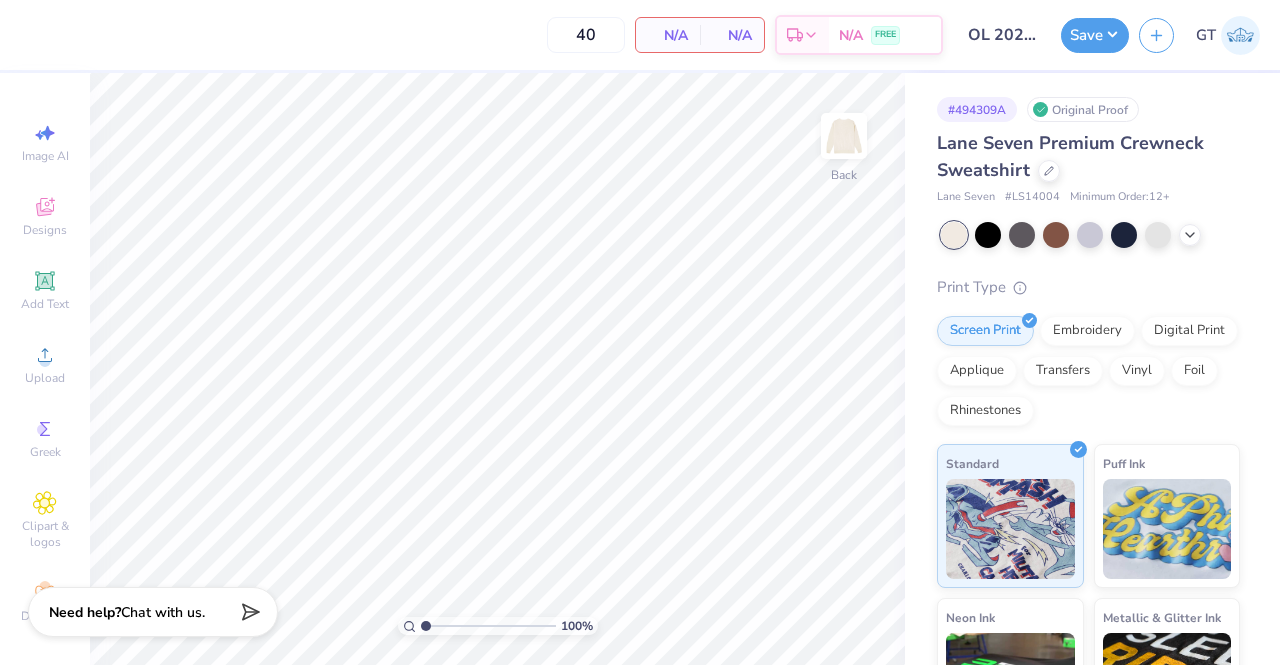 scroll, scrollTop: 0, scrollLeft: 0, axis: both 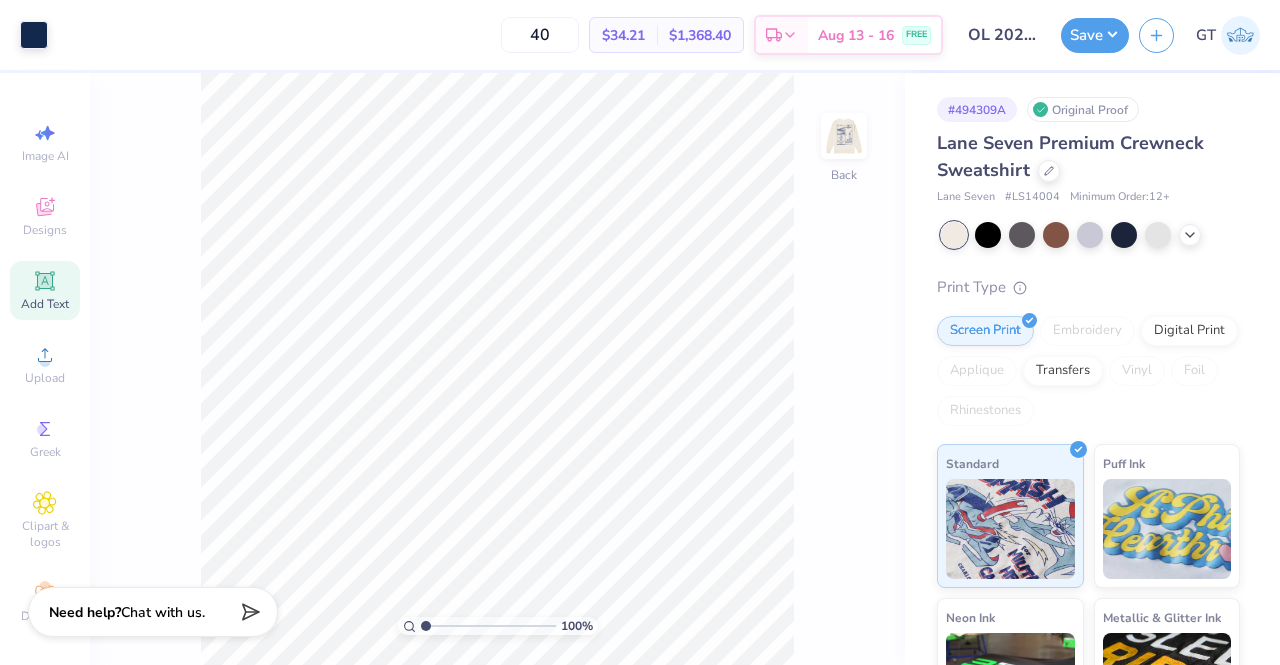 click 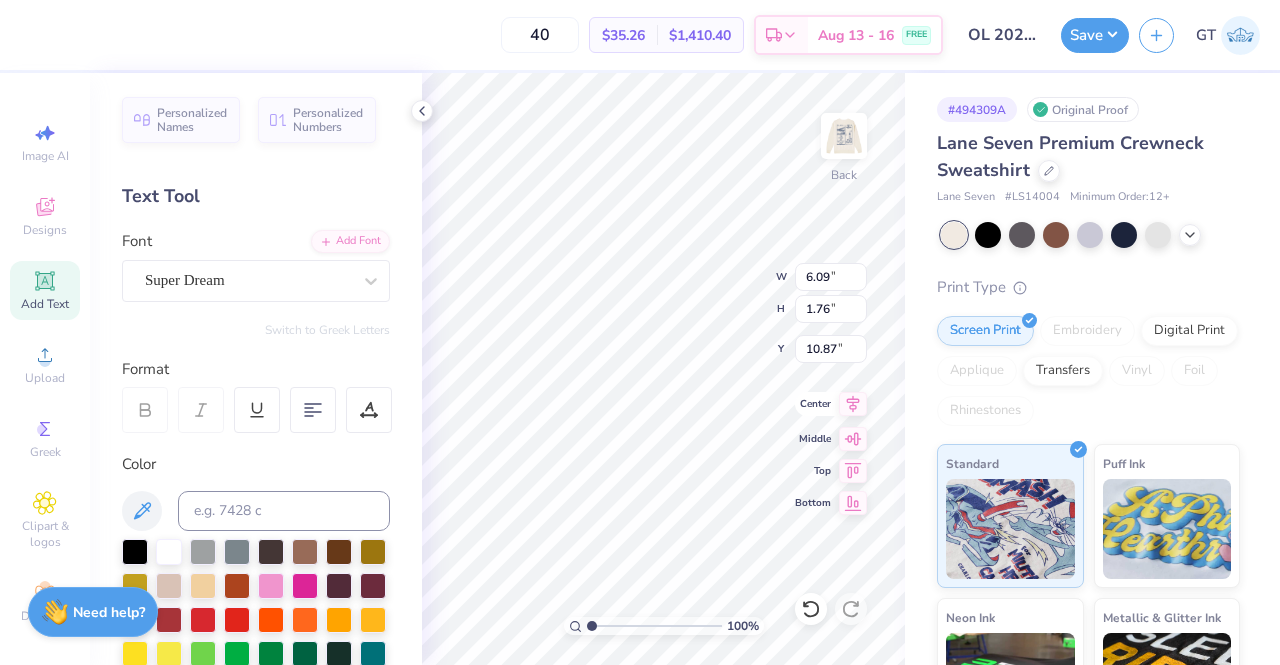 scroll, scrollTop: 16, scrollLeft: 2, axis: both 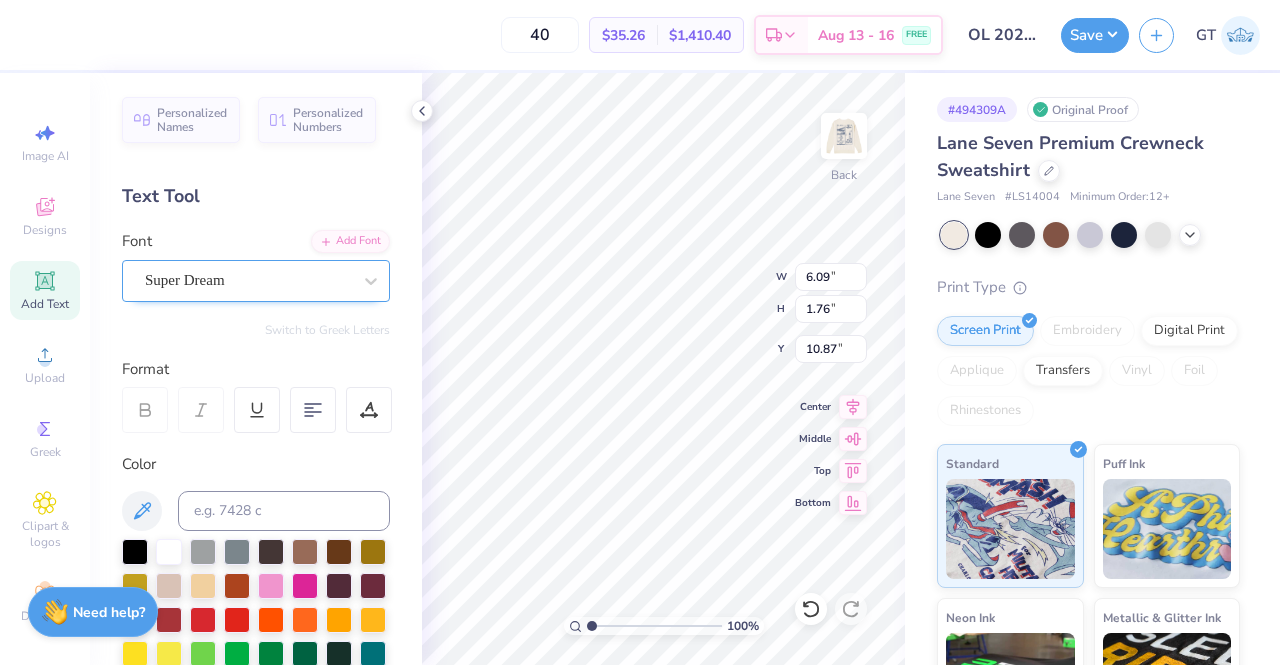 type on "™" 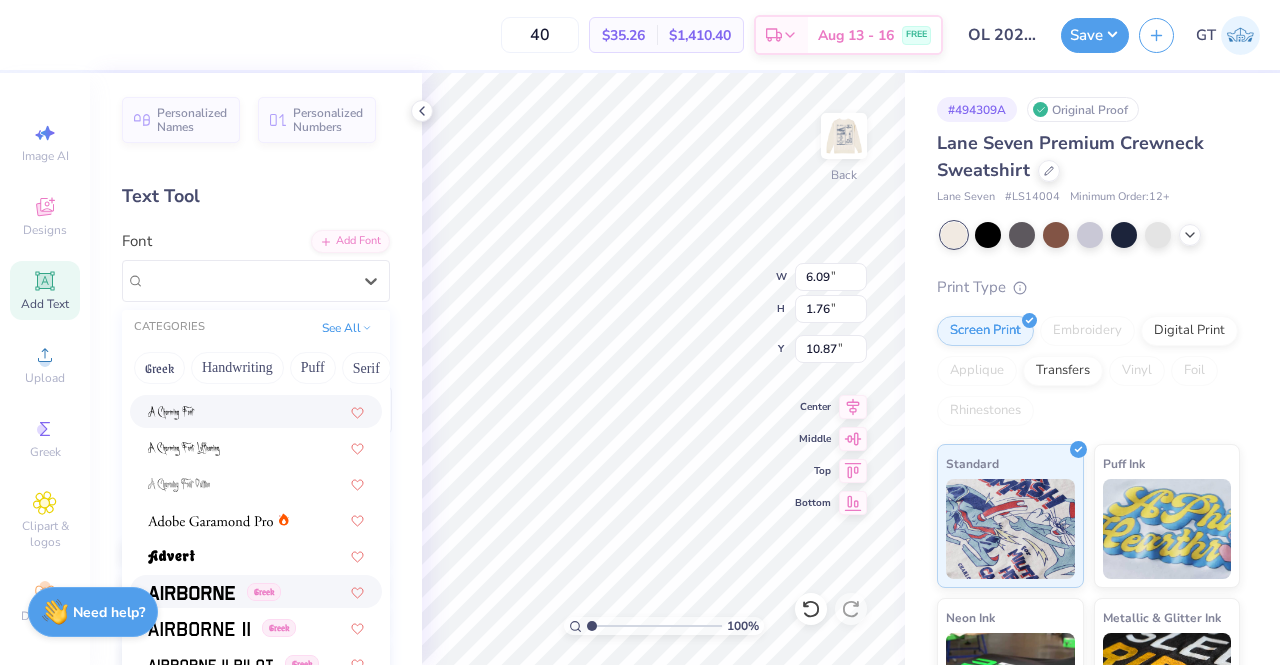scroll, scrollTop: 172, scrollLeft: 0, axis: vertical 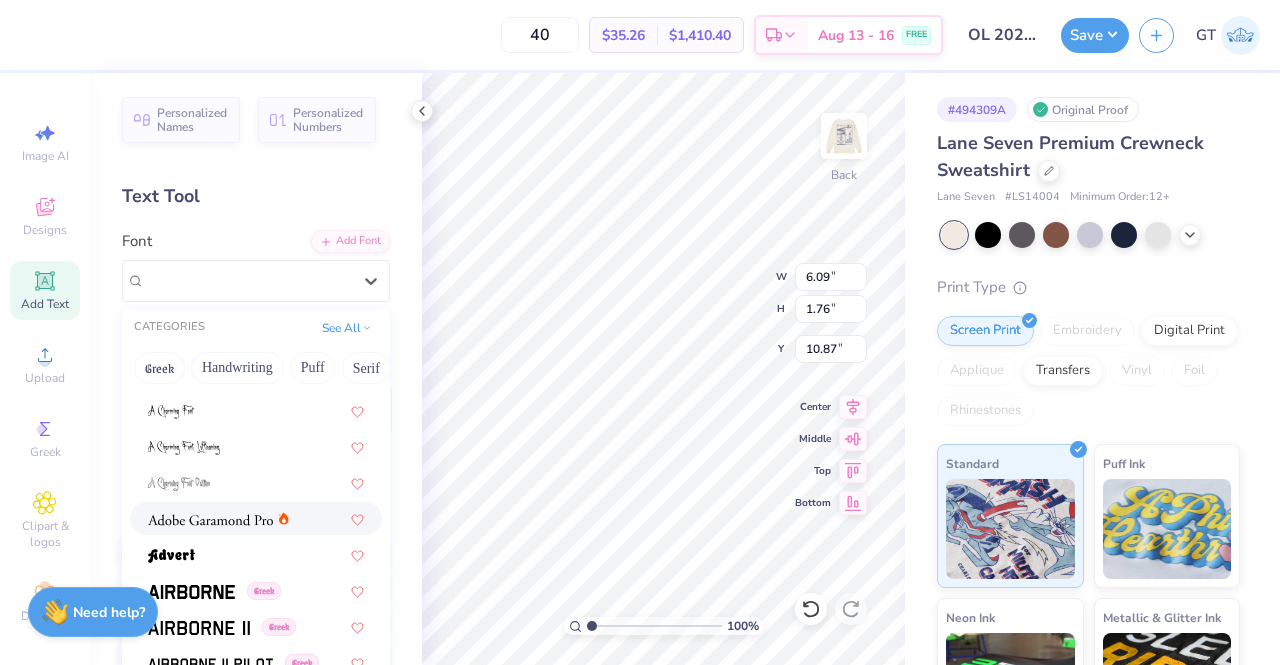 click at bounding box center (210, 518) 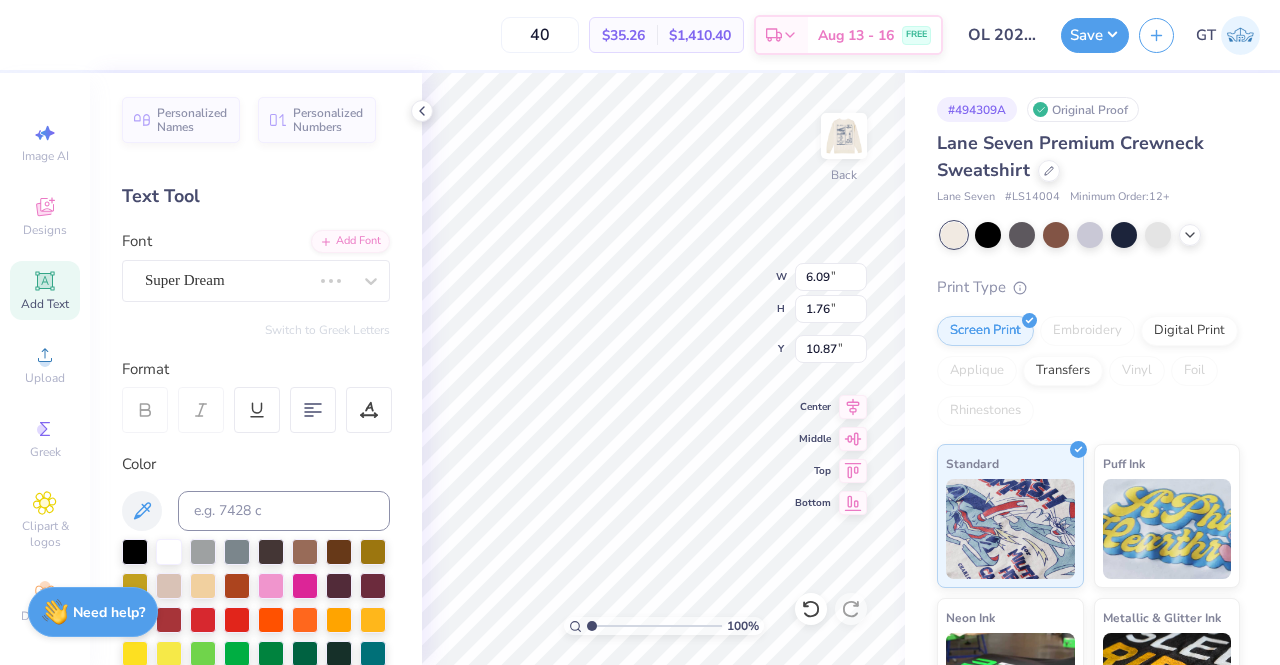 scroll, scrollTop: 16, scrollLeft: 2, axis: both 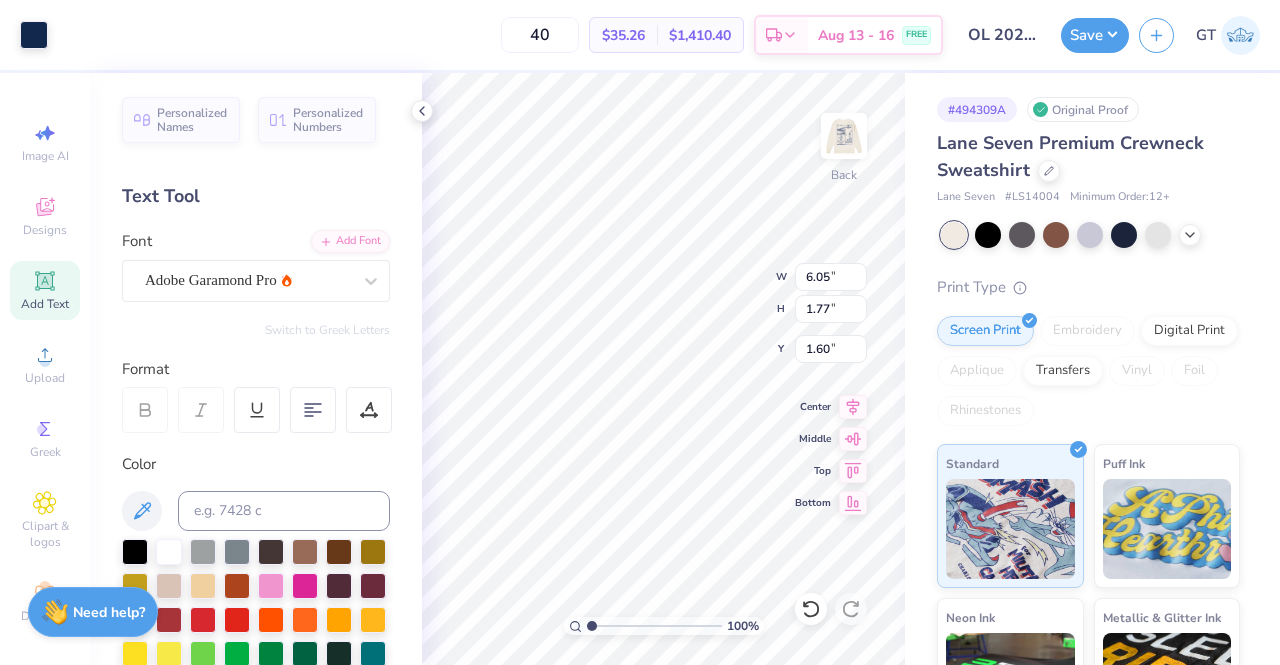 type on "6.05" 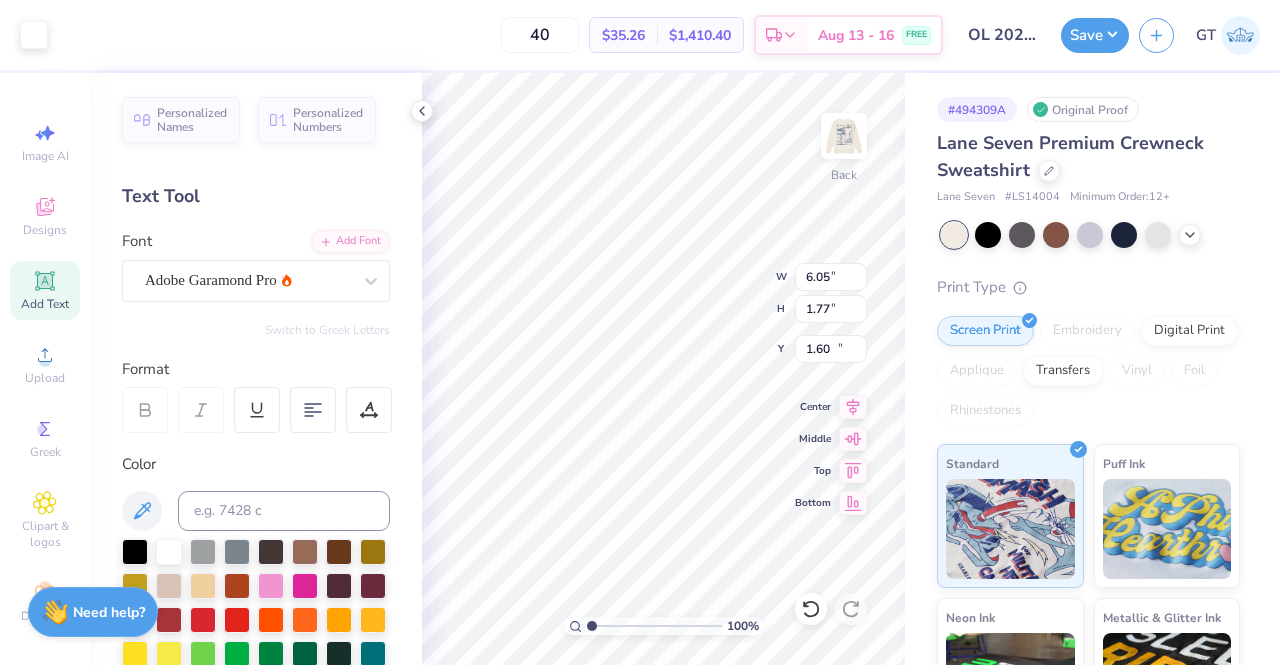 type on "1.26" 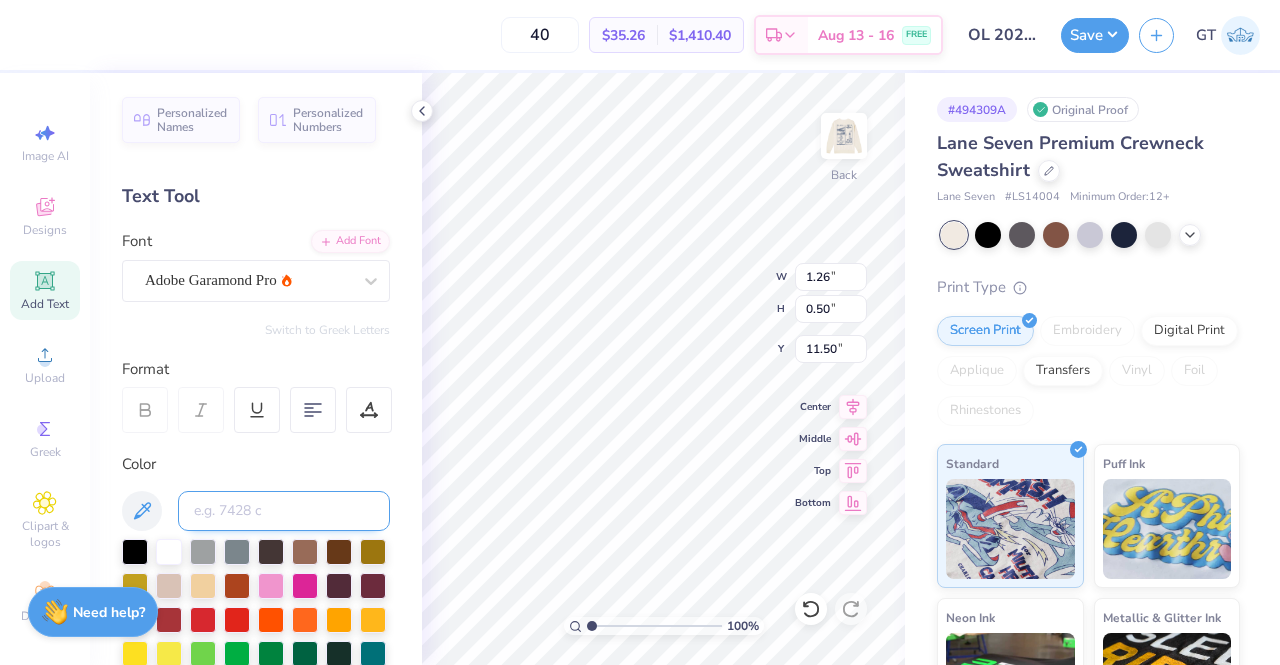 click at bounding box center [284, 511] 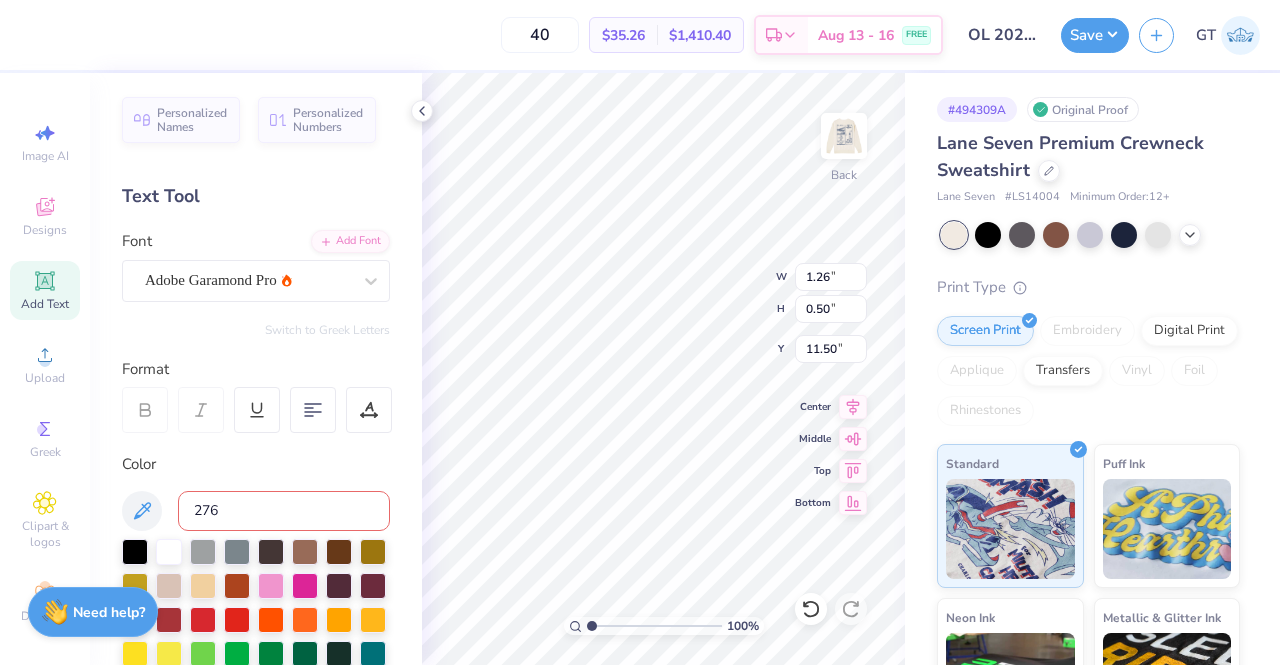 type on "2767" 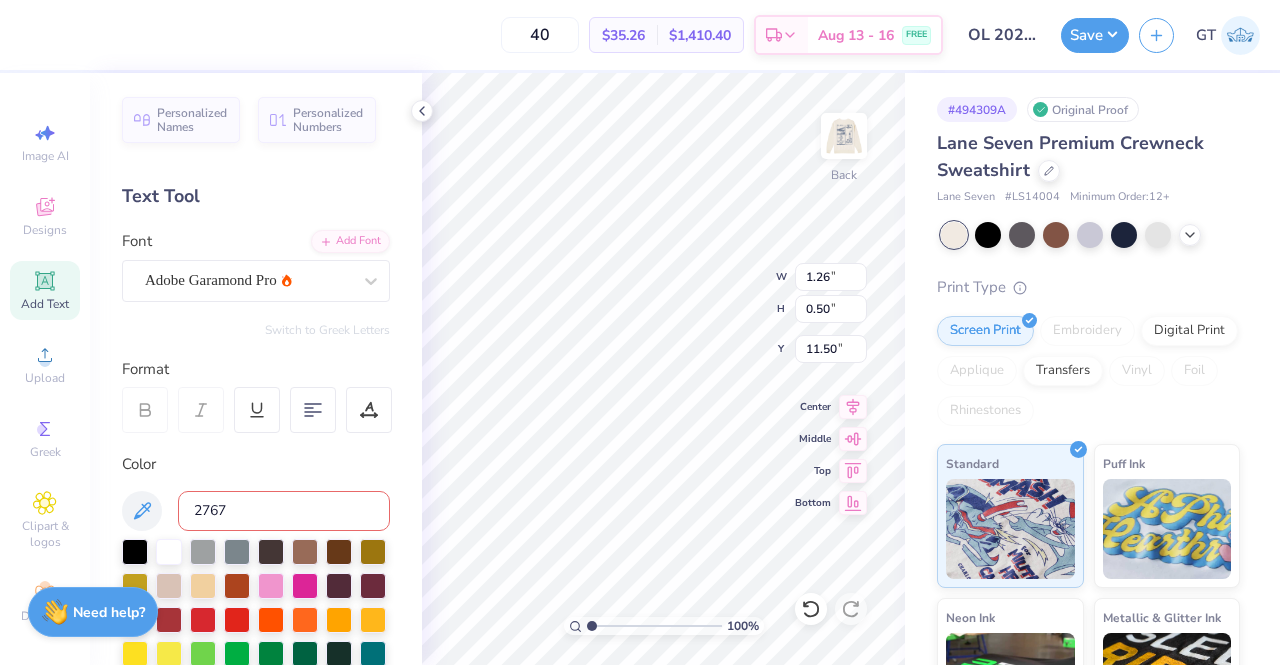 type 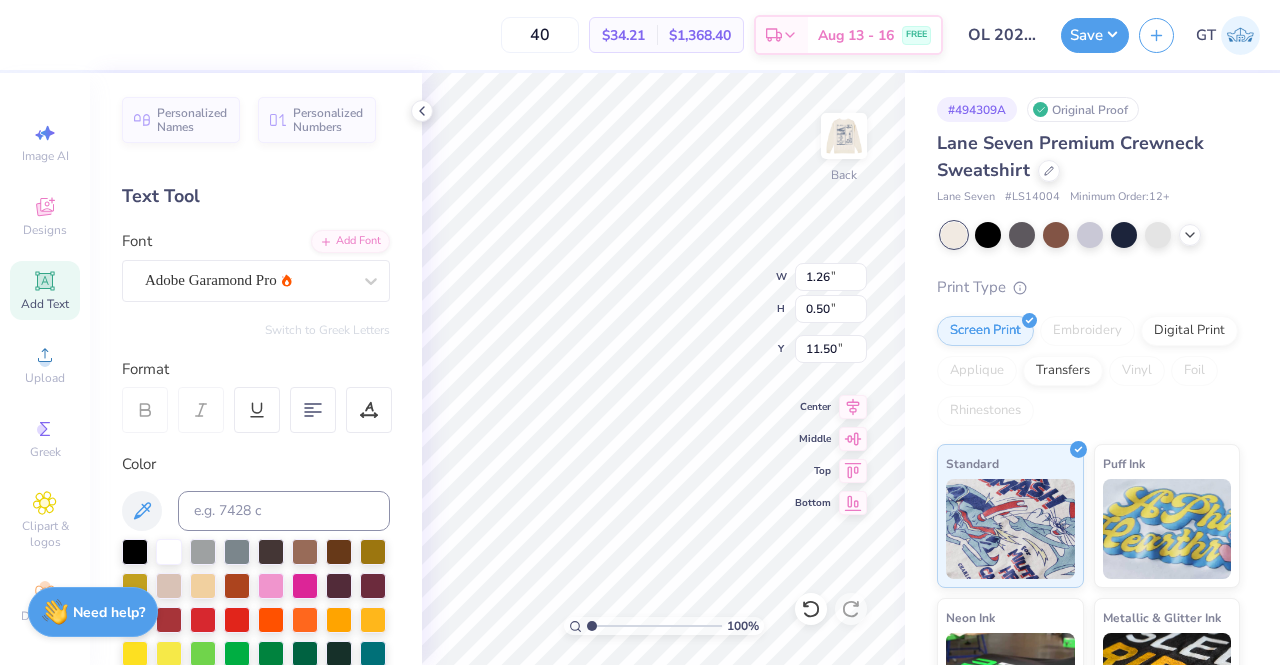 type on "0.53" 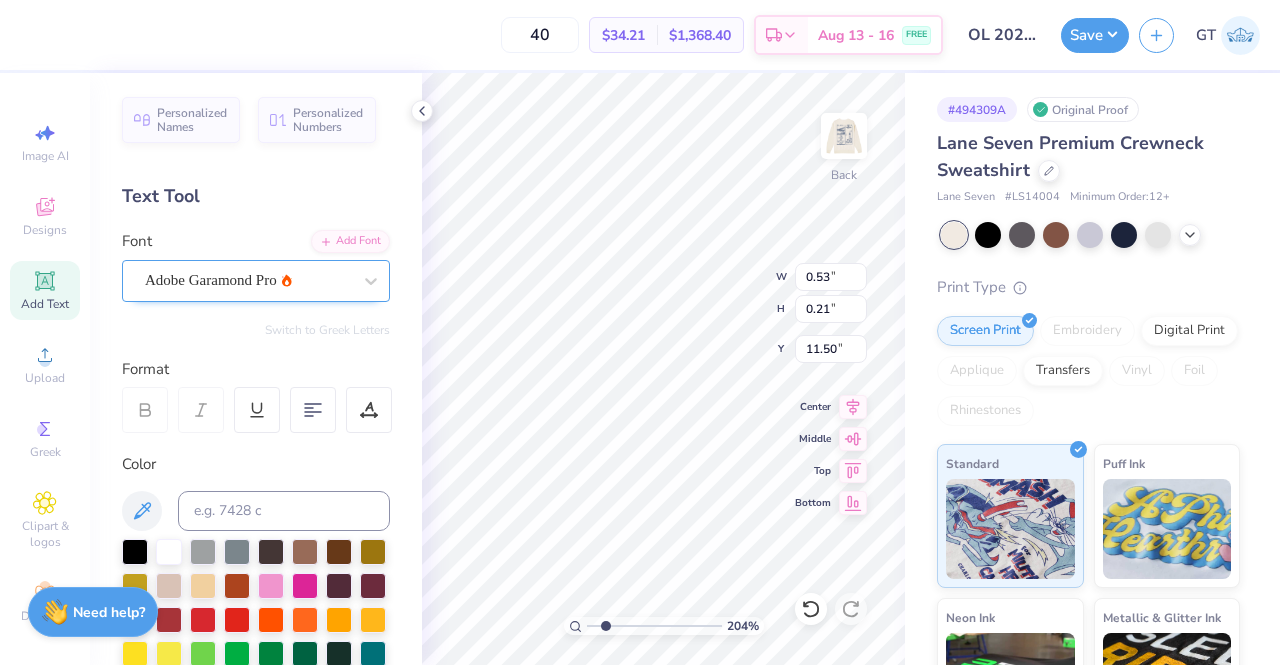 click at bounding box center [248, 280] 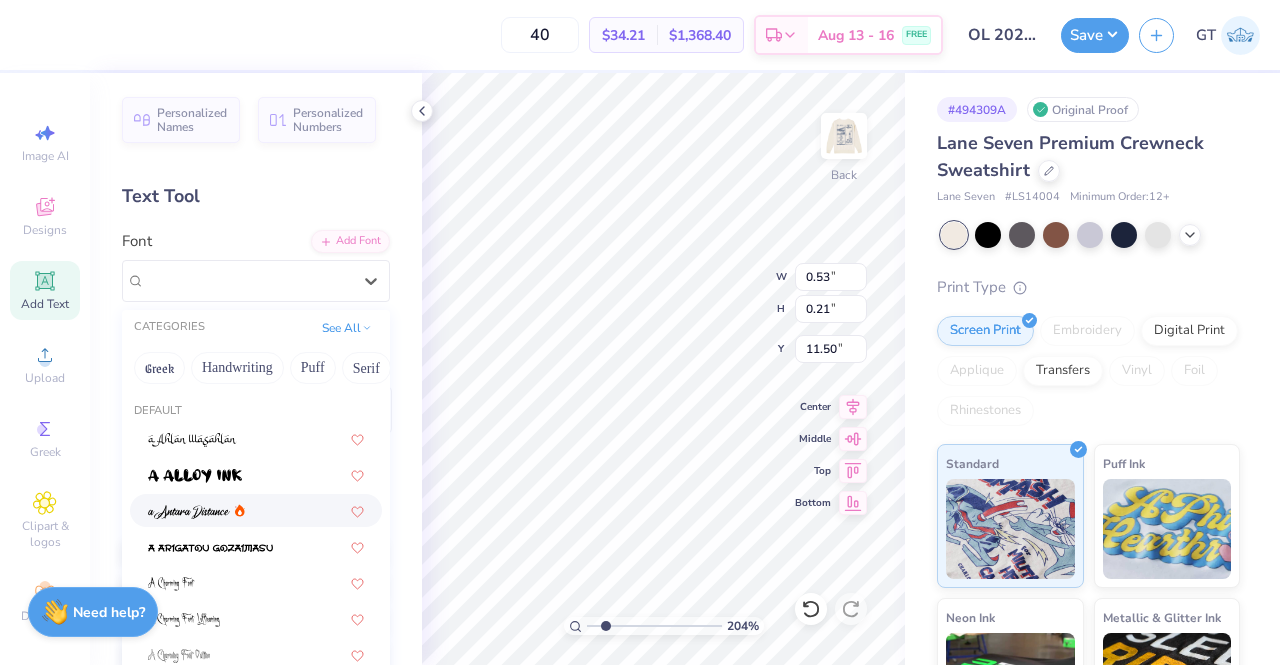 click at bounding box center (256, 510) 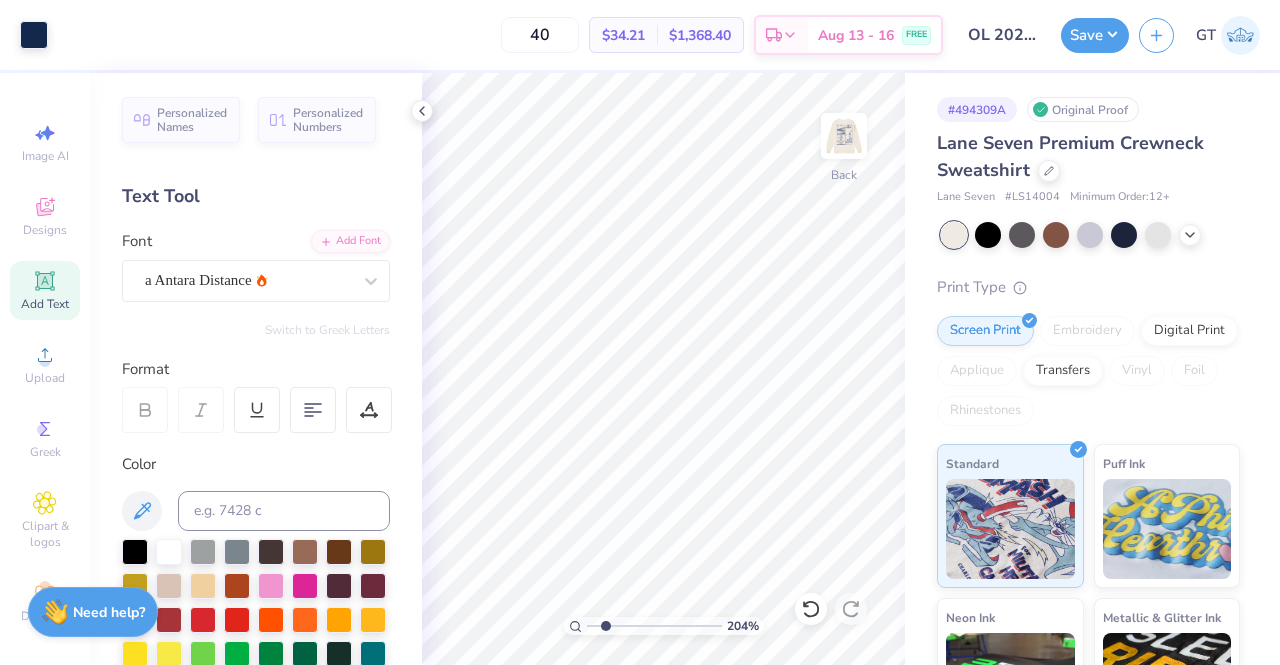 click on "a Antara Distance" at bounding box center (248, 280) 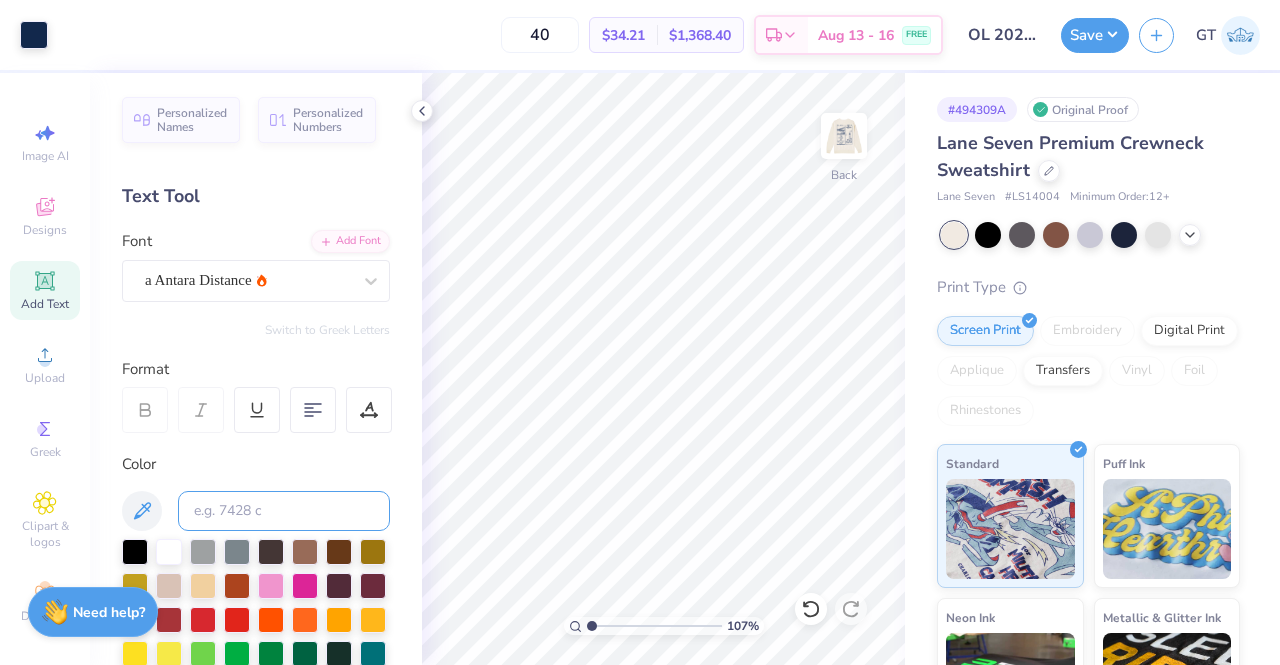 type on "1" 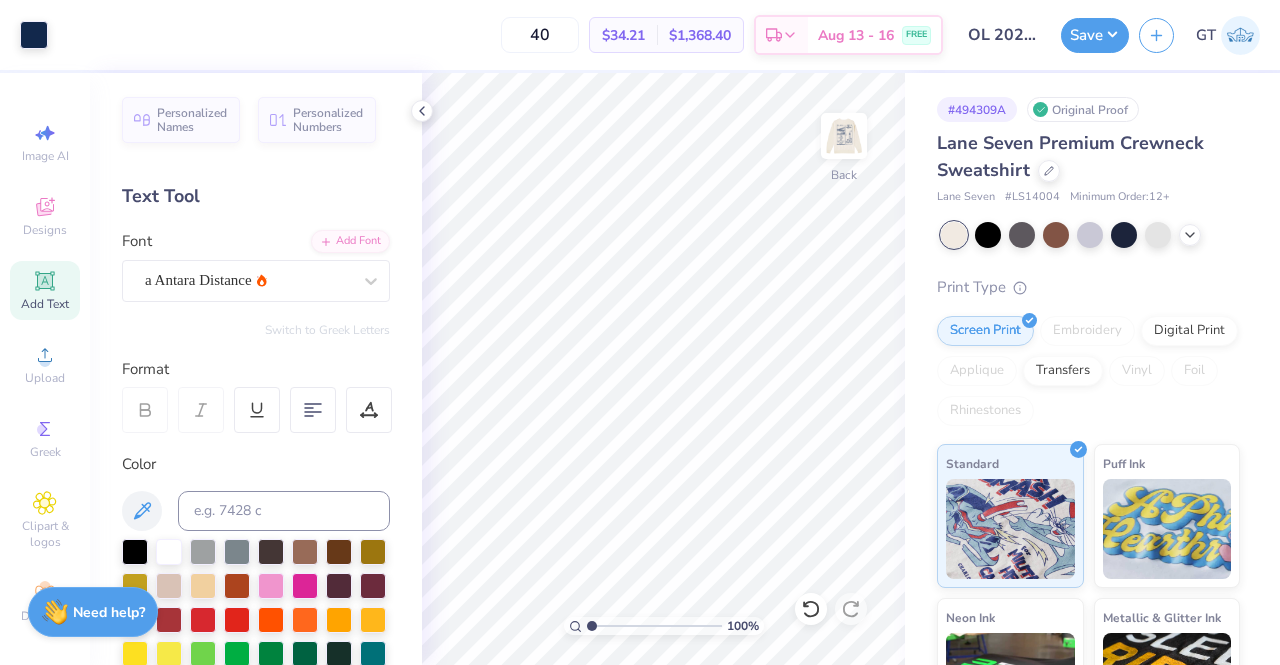 click 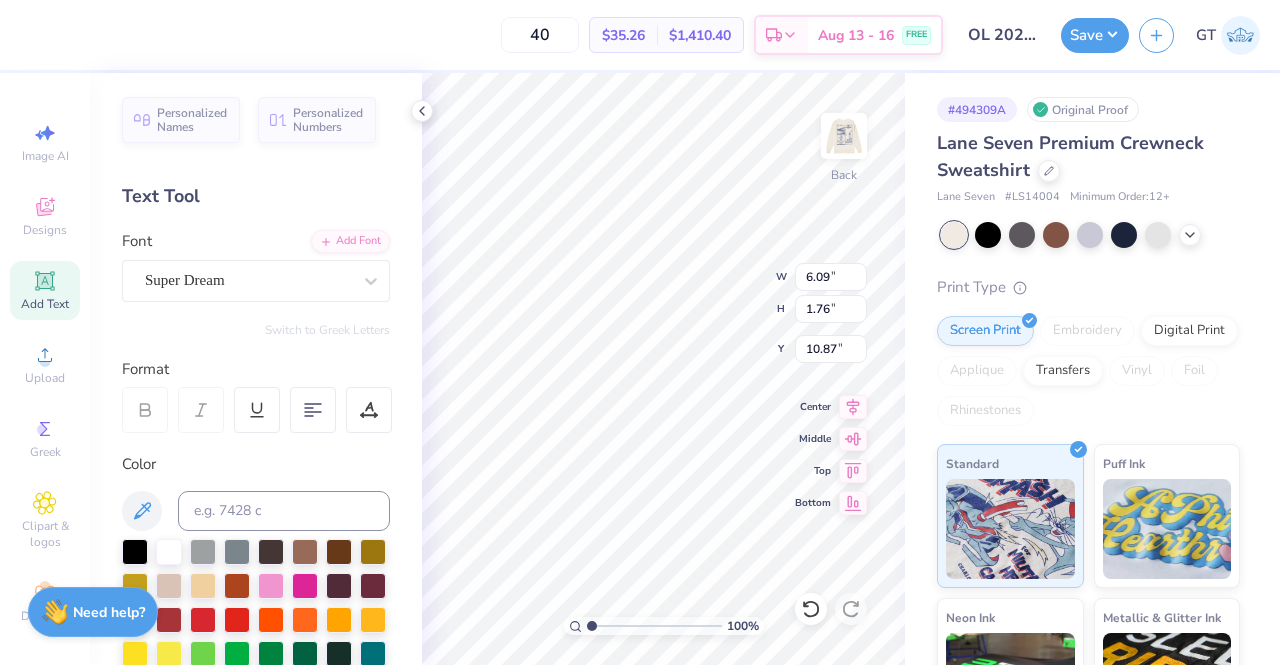 paste on "™" 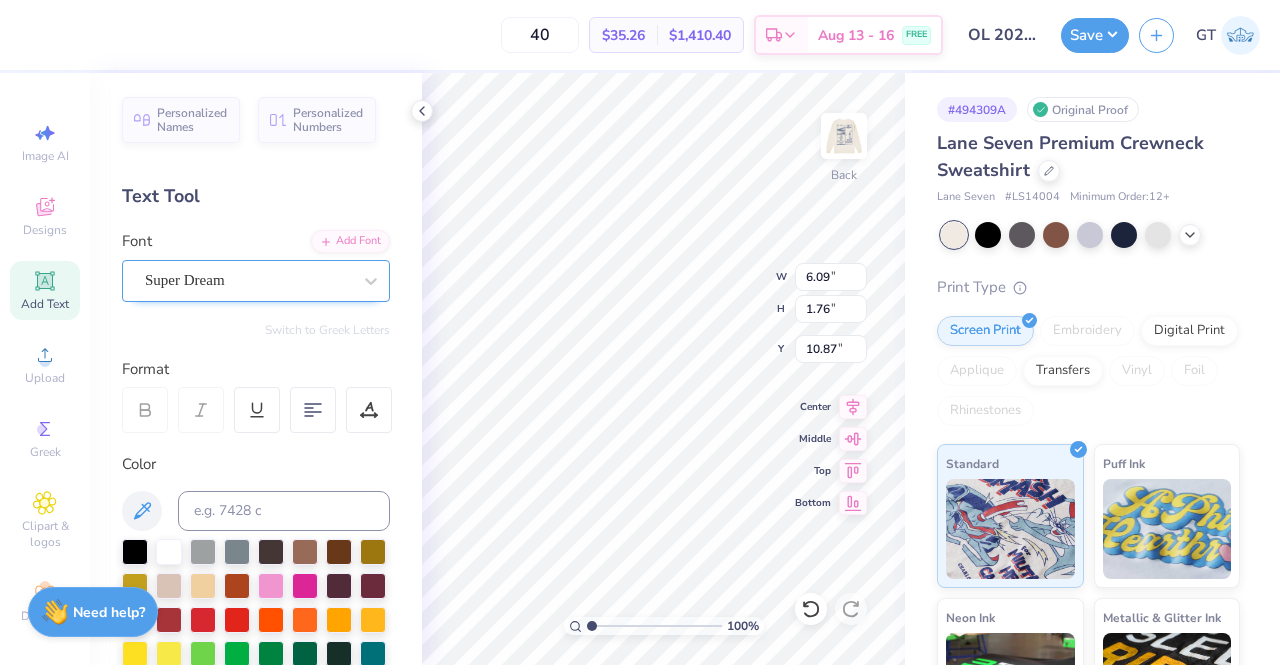 type on "™" 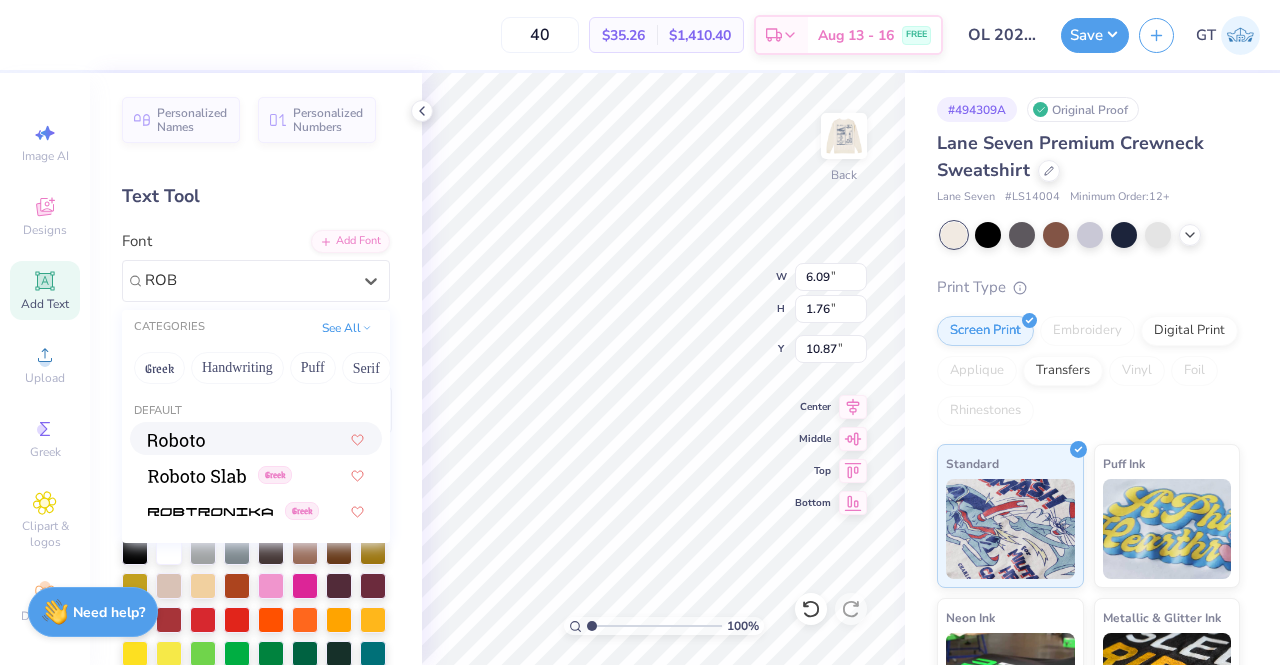 click at bounding box center [256, 438] 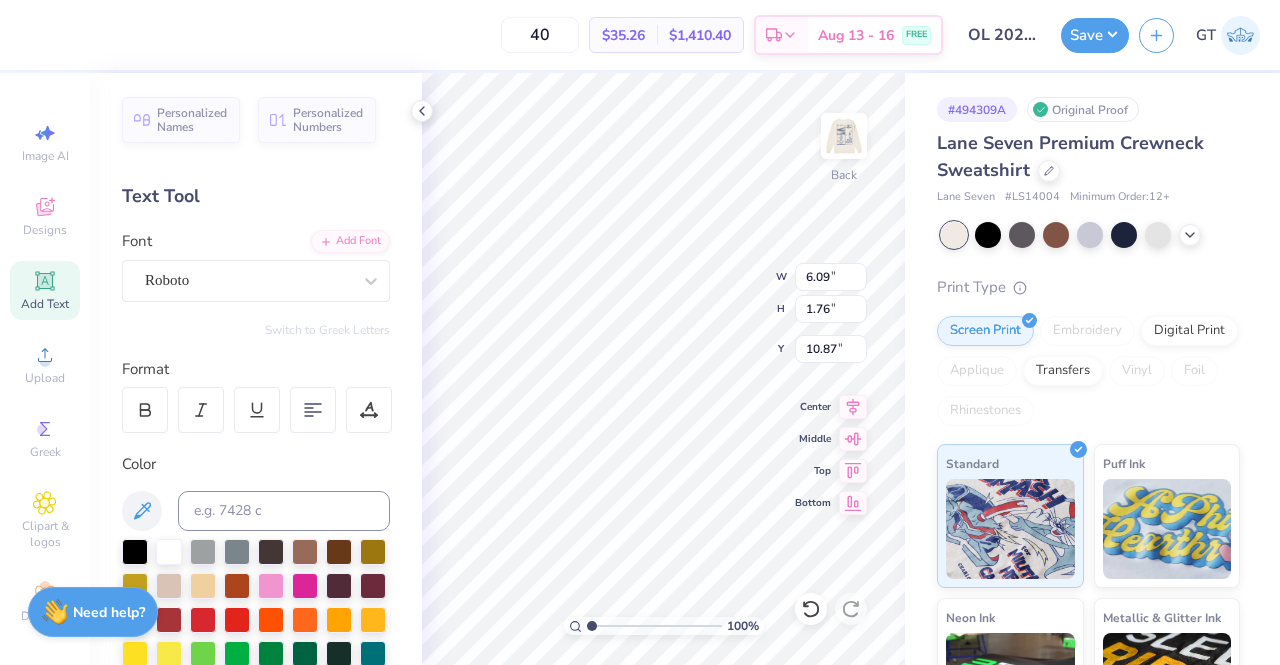 scroll, scrollTop: 16, scrollLeft: 2, axis: both 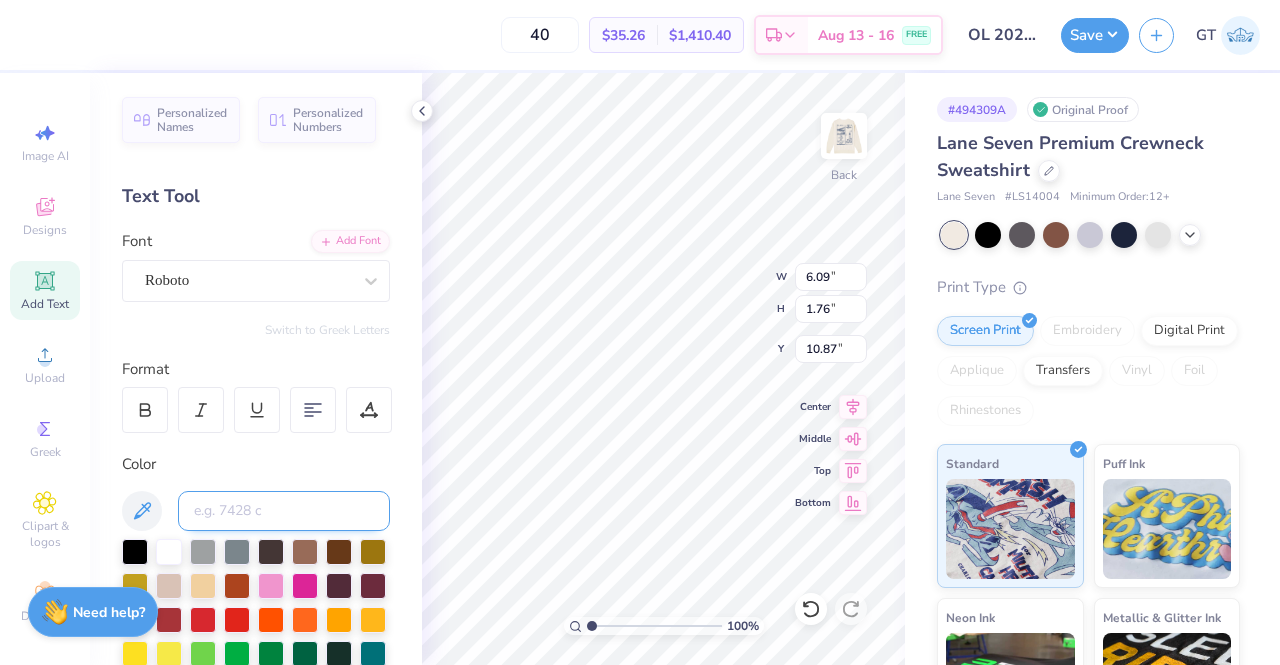 click at bounding box center (284, 511) 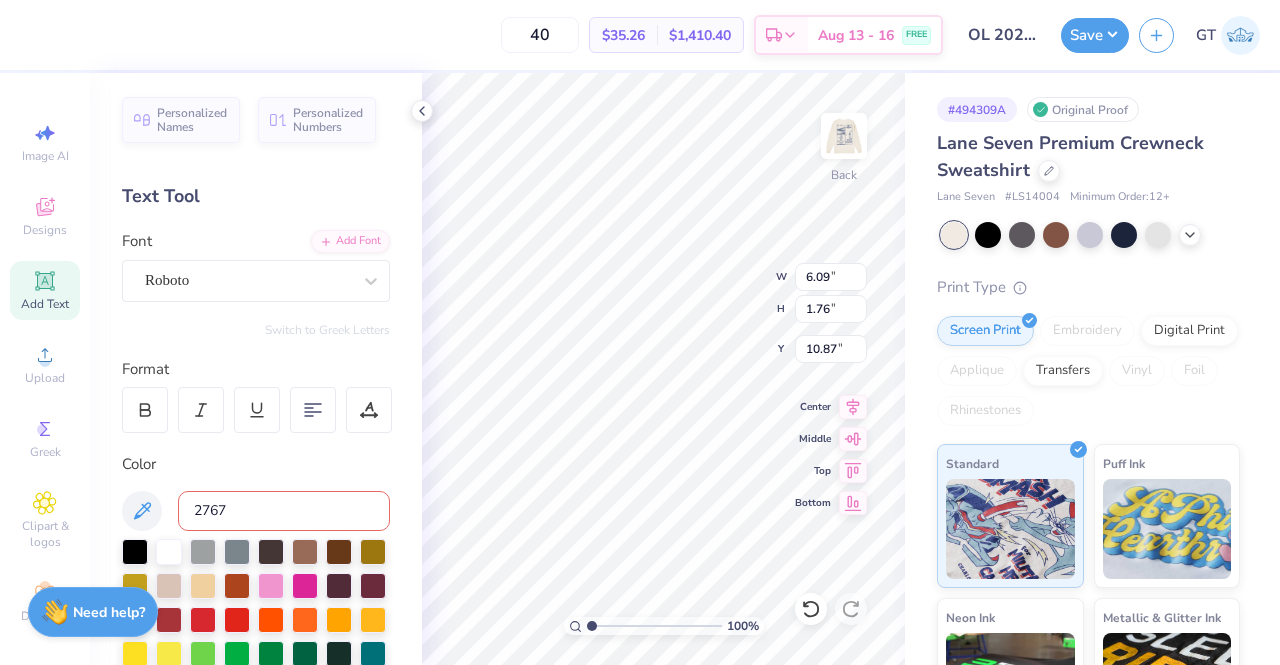 type on "2767C" 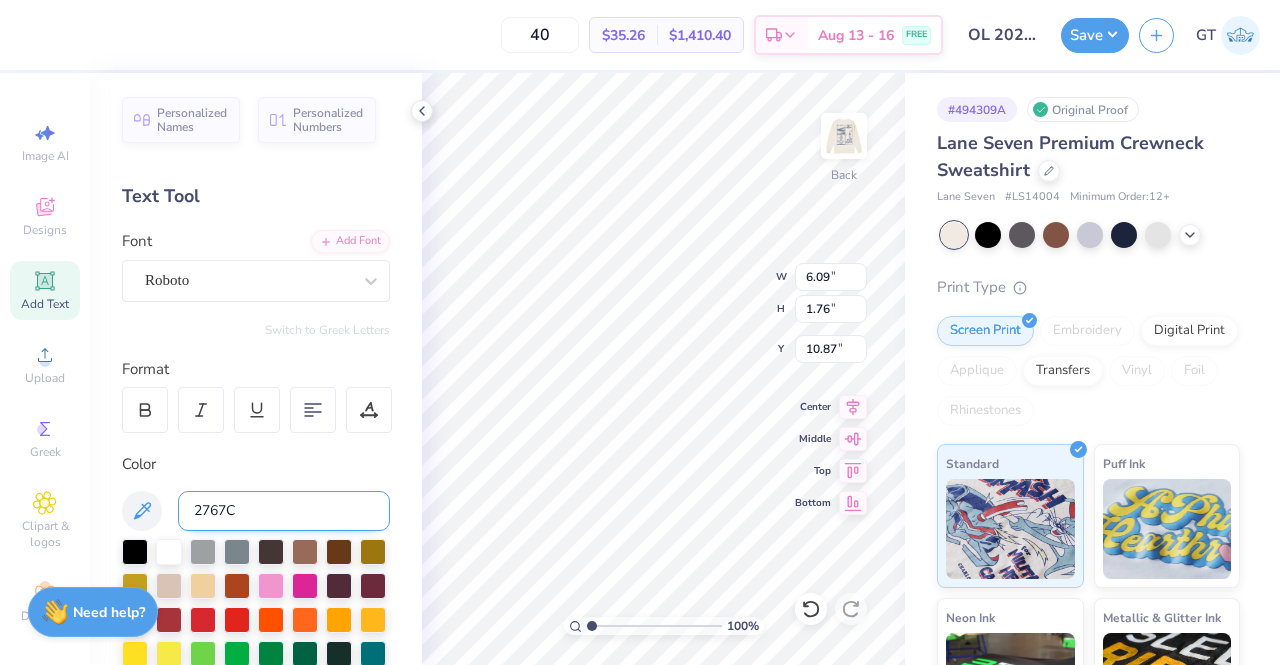 type 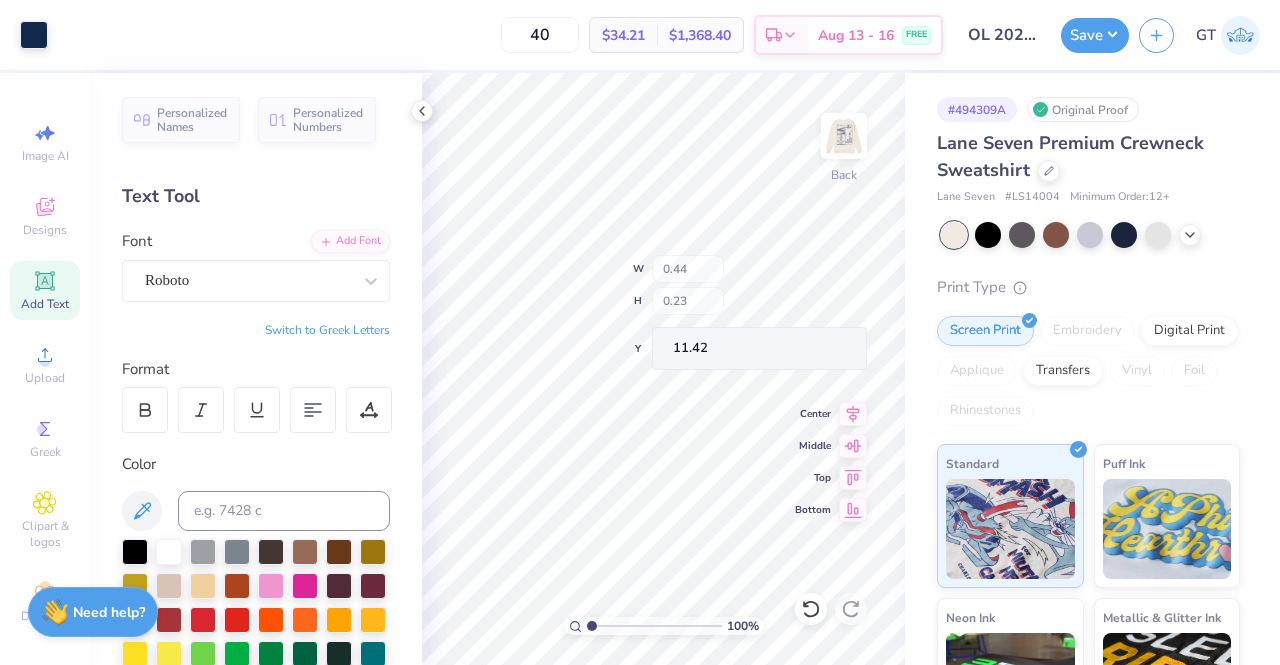 type on "0.44" 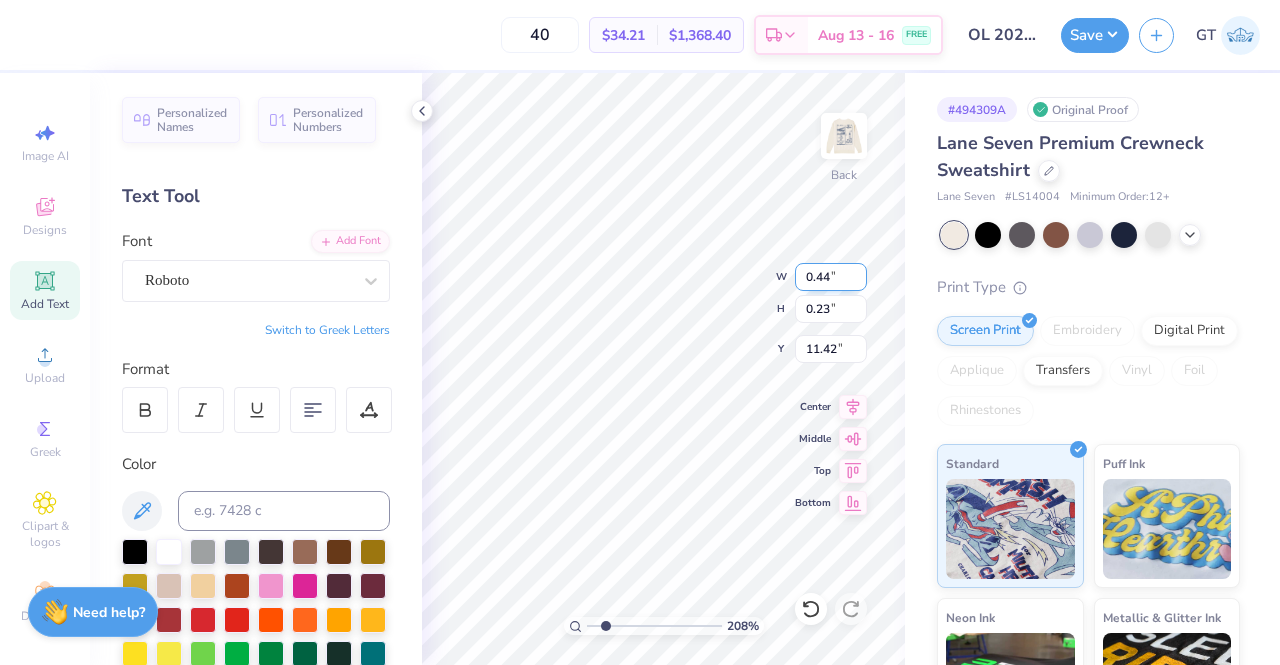 type on "2.07858404312087" 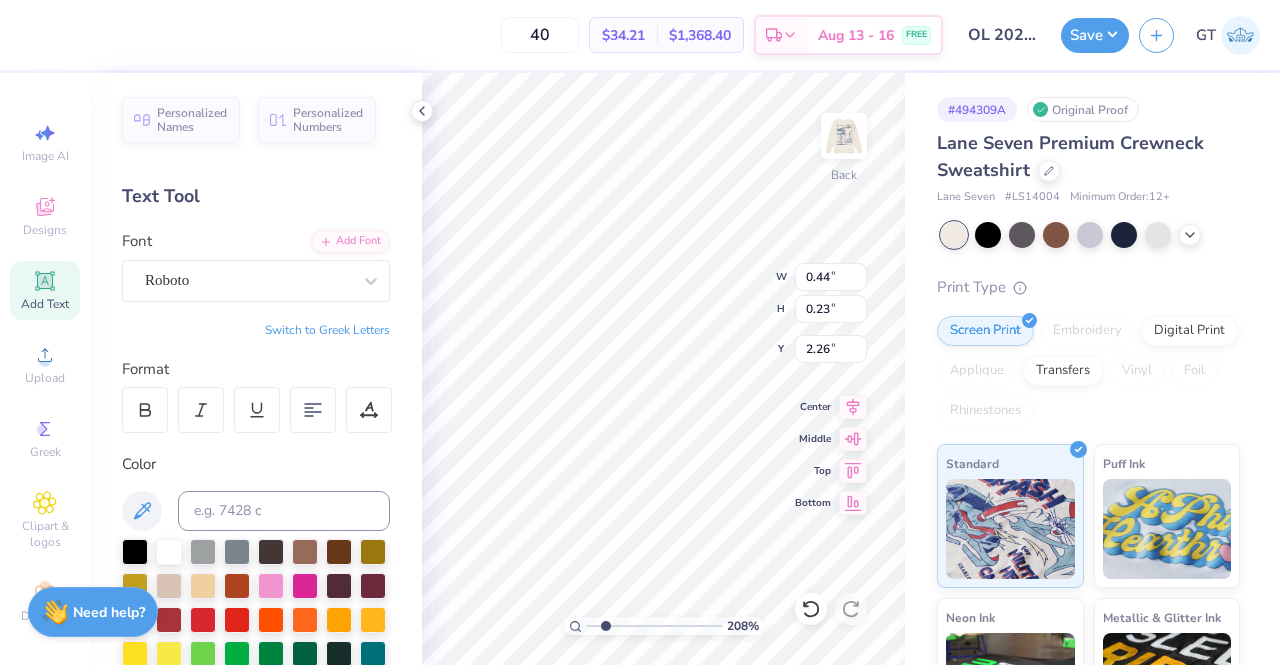 type on "2.07858404312087" 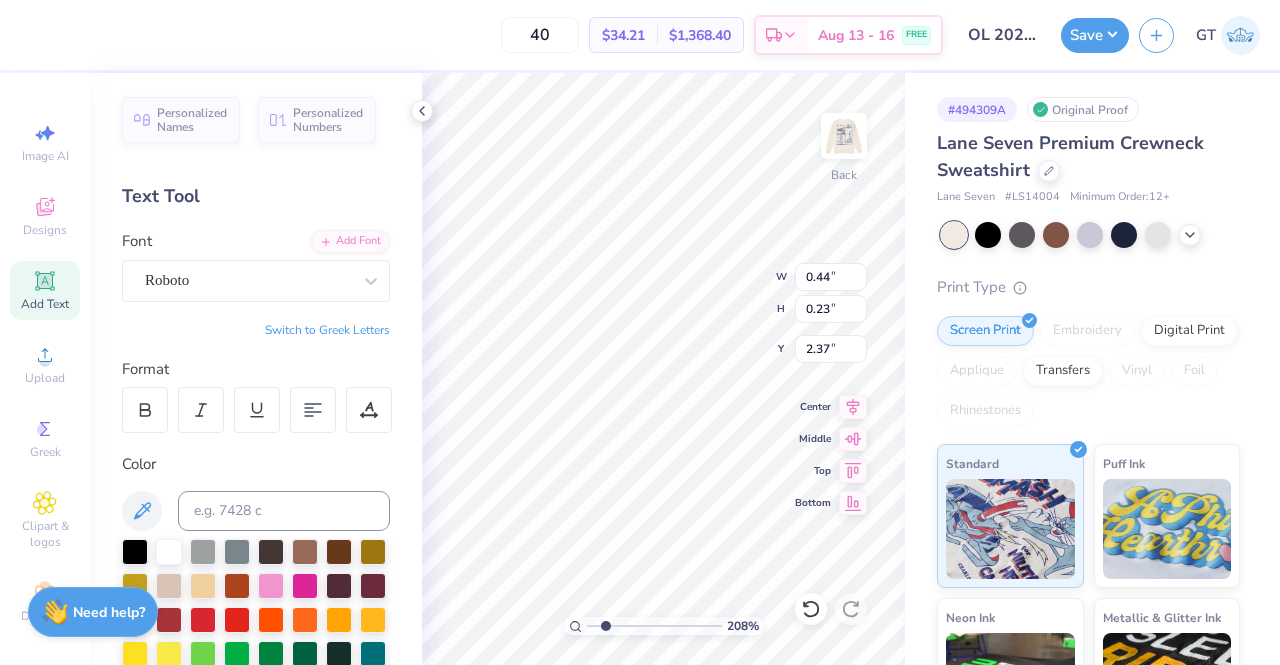 type on "2.07858404312087" 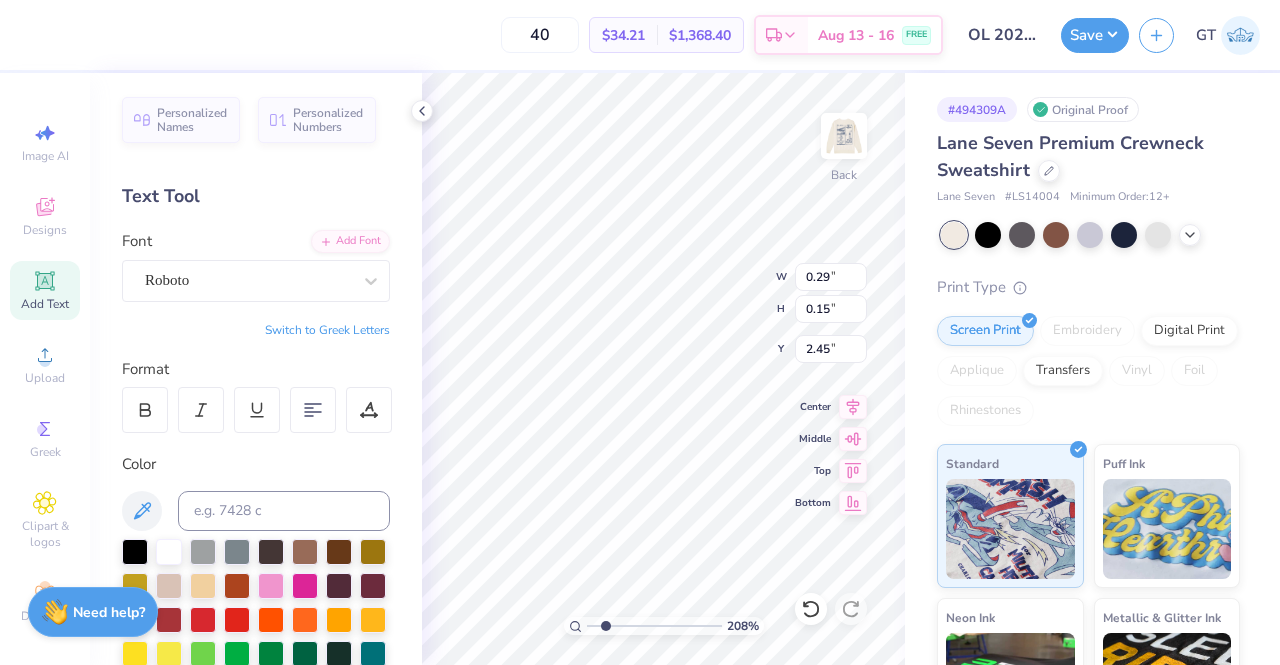 type on "2.07858404312087" 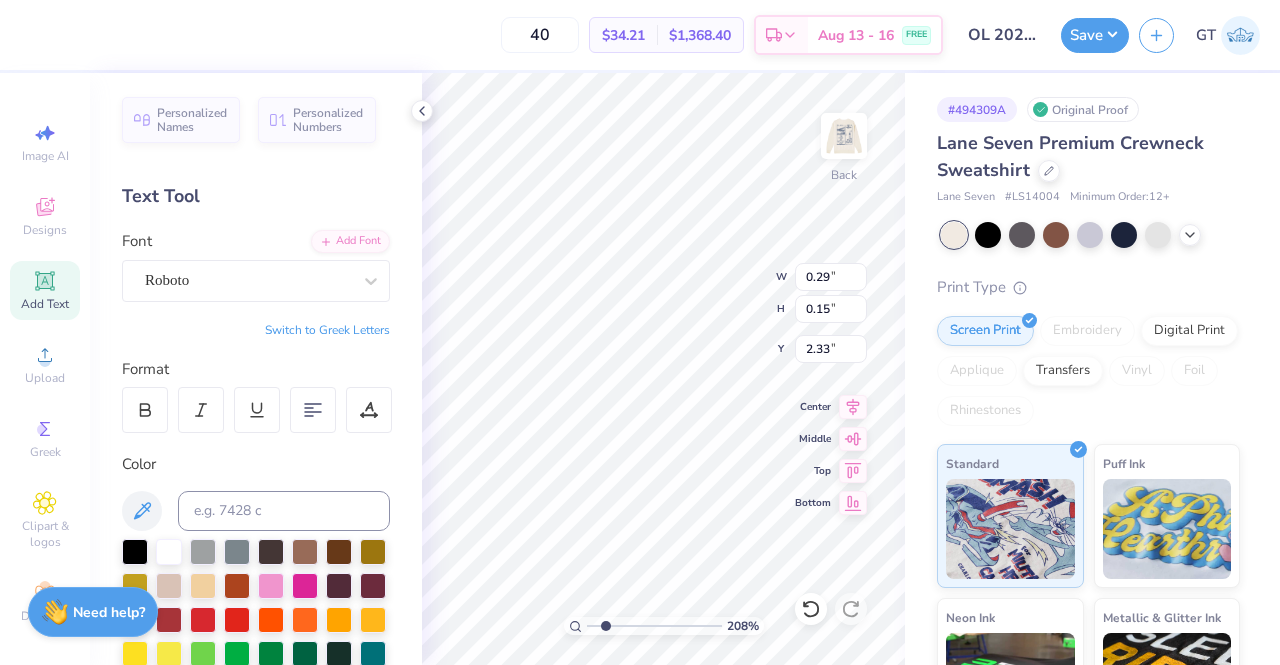 type on "2.07858404312087" 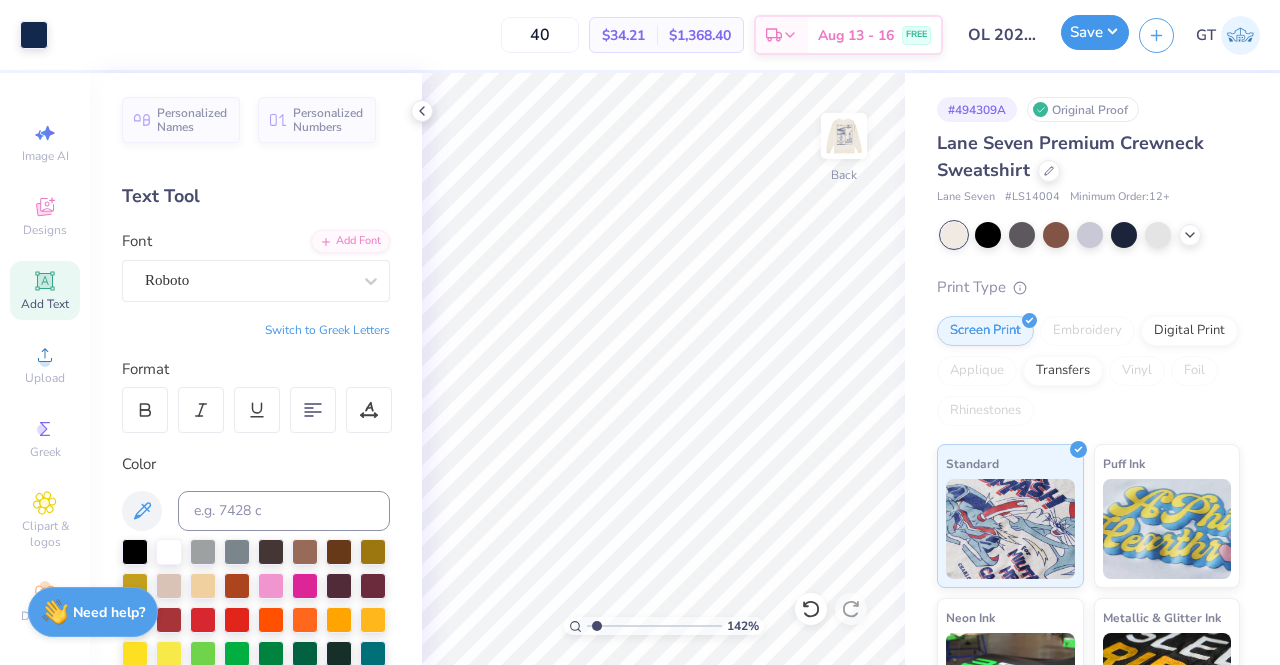 click on "Save" at bounding box center (1095, 32) 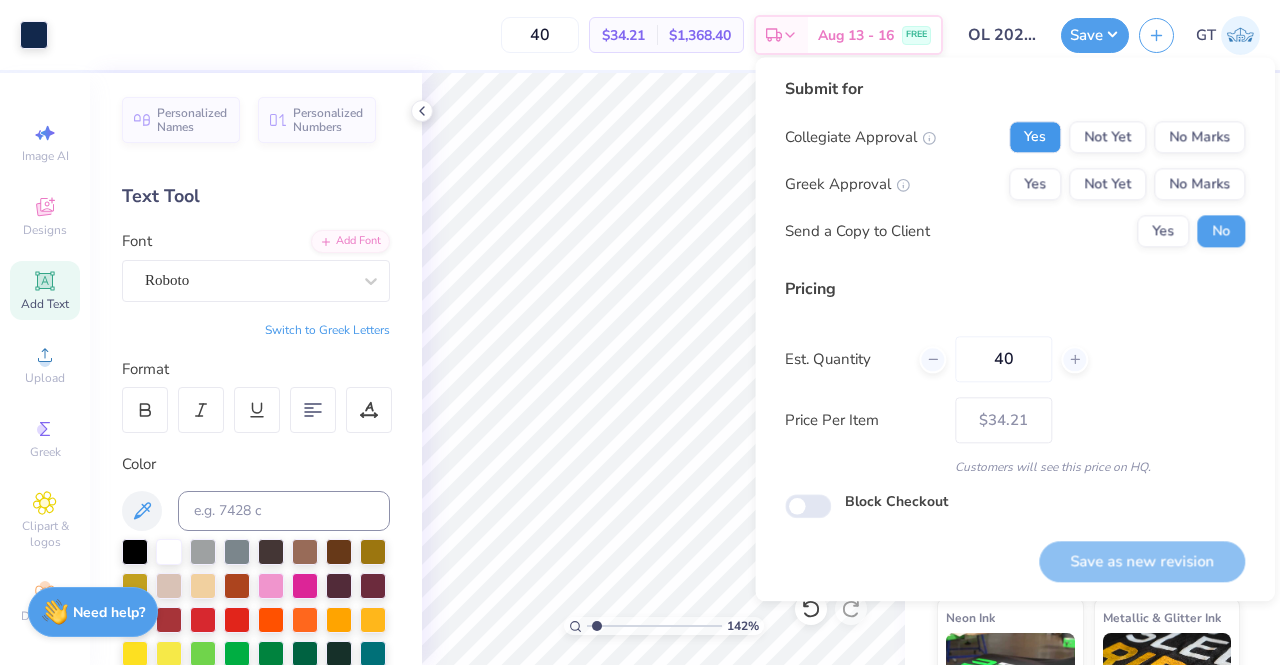 click on "Yes" at bounding box center (1035, 137) 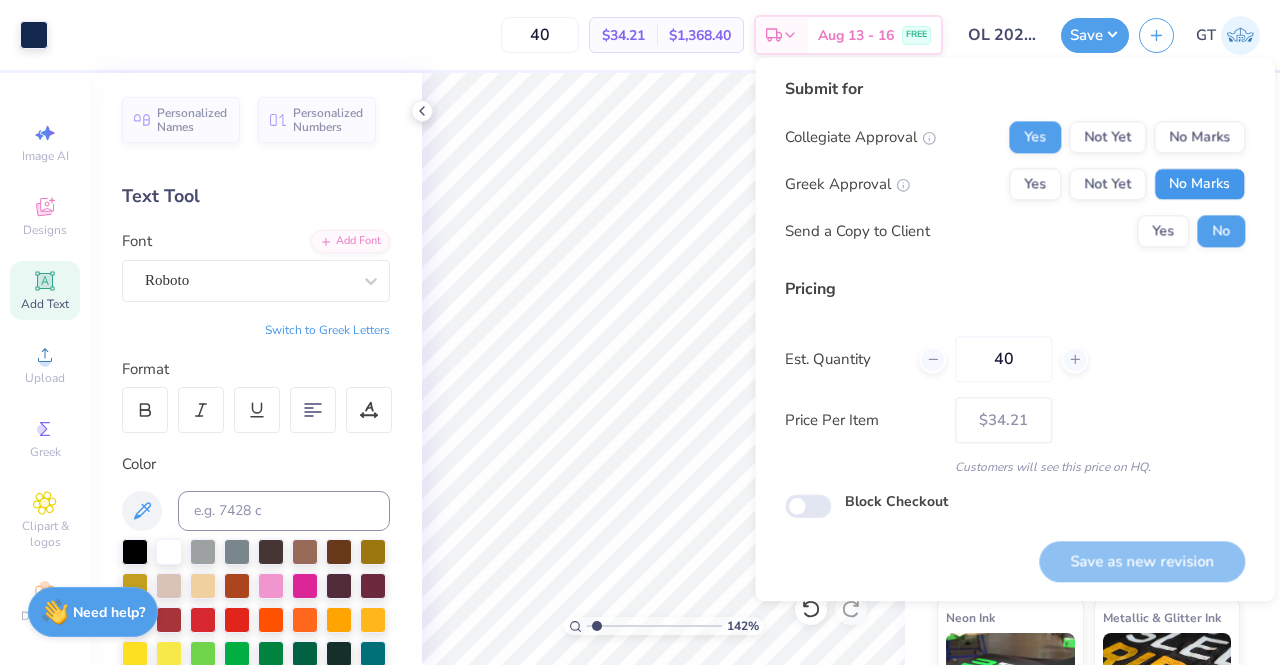 click on "No Marks" at bounding box center (1199, 184) 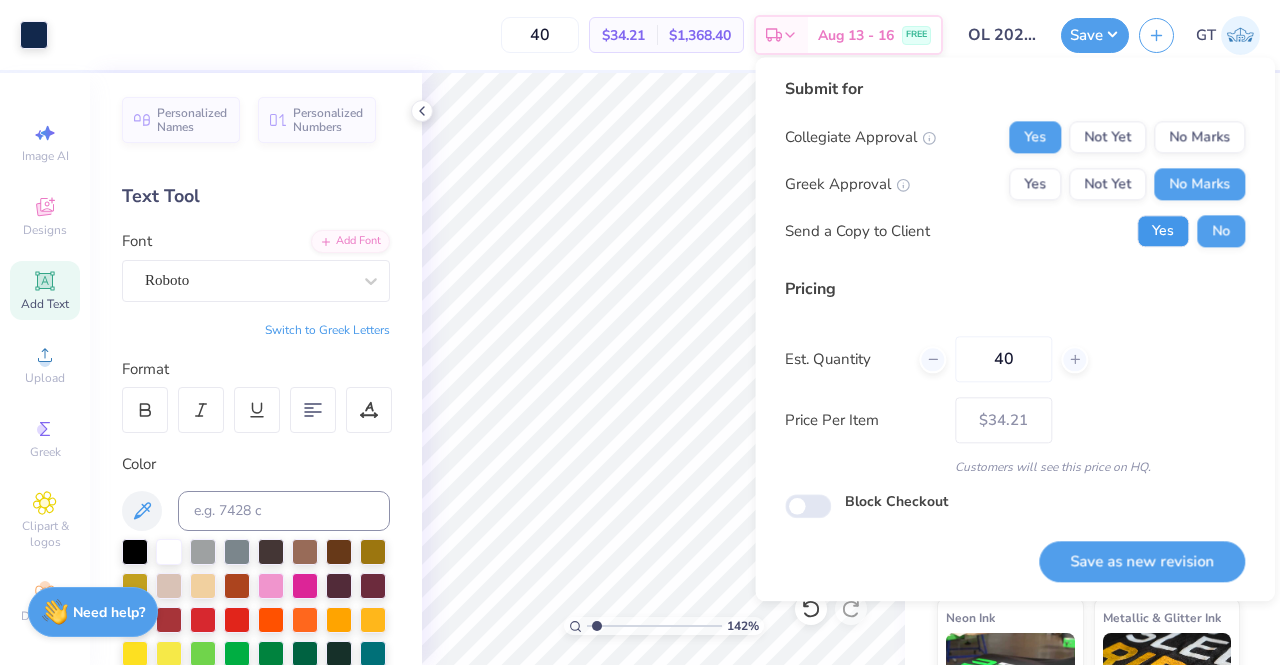 click on "Yes" at bounding box center (1163, 231) 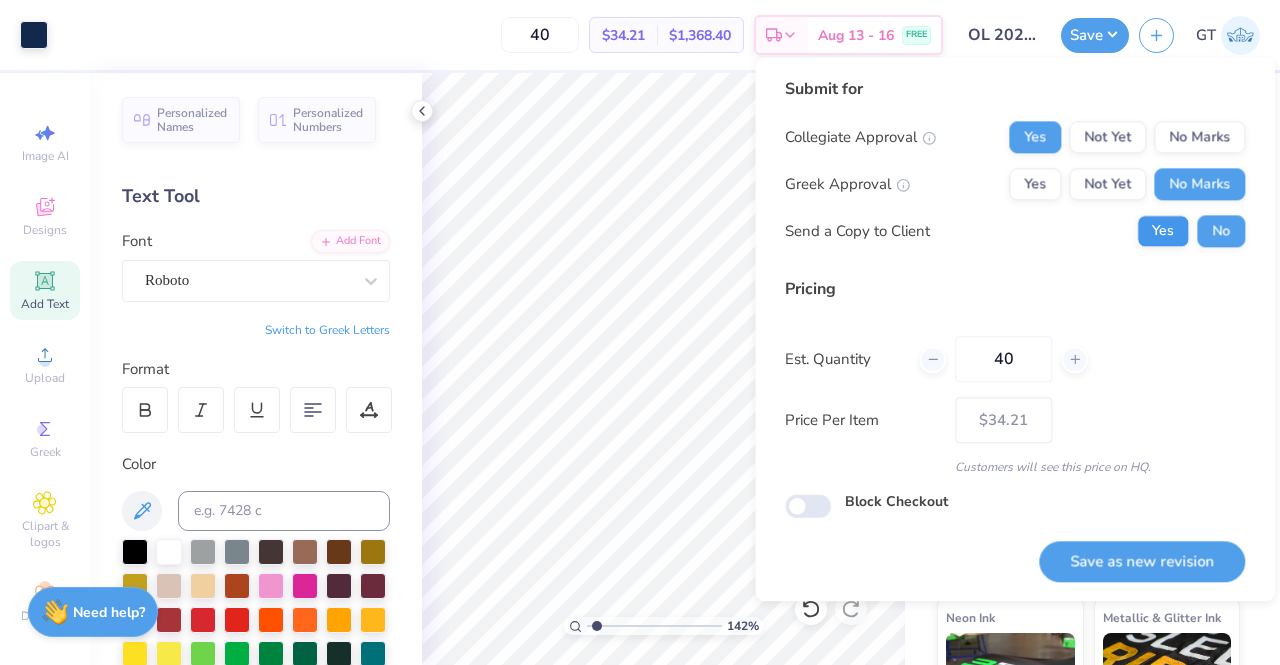 type on "1.41635322931447" 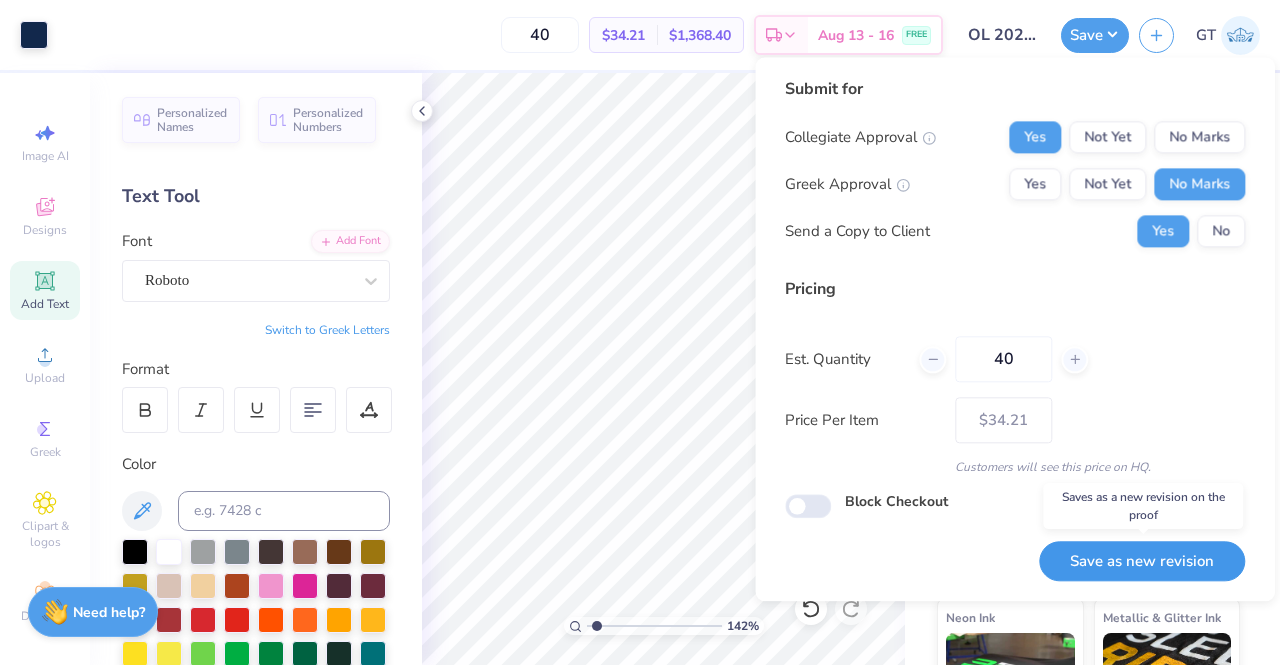 click on "Save as new revision" at bounding box center [1142, 561] 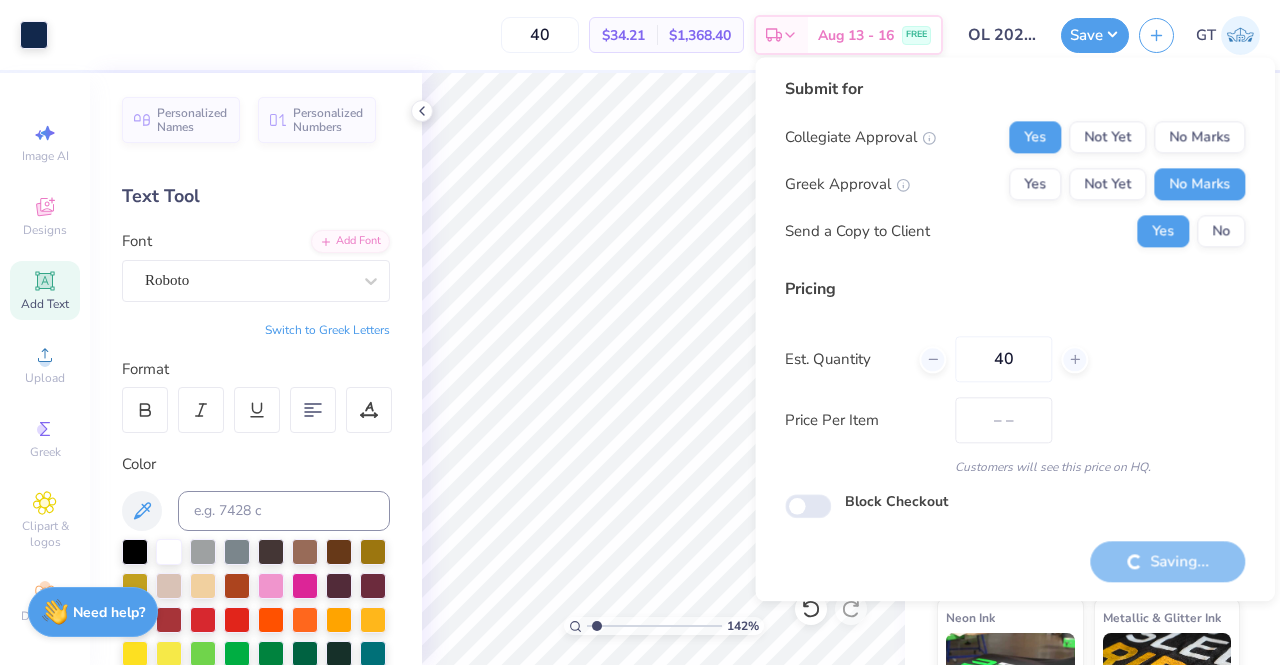type on "$34.21" 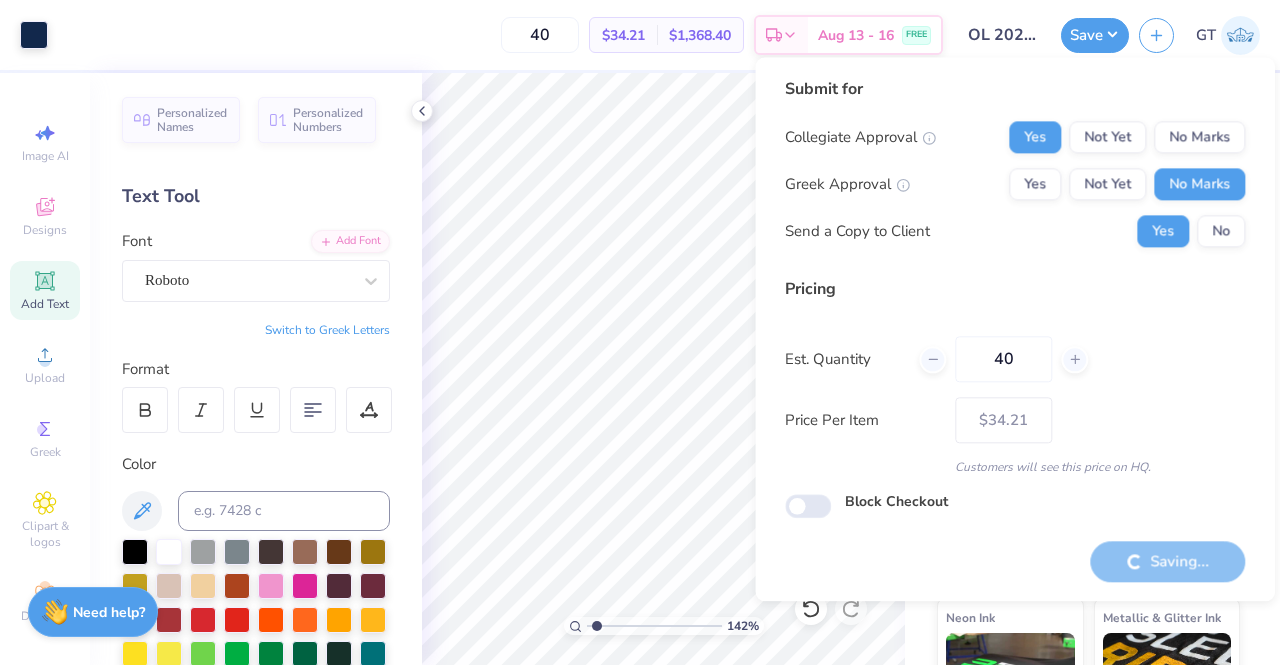 type on "1.41635322931447" 